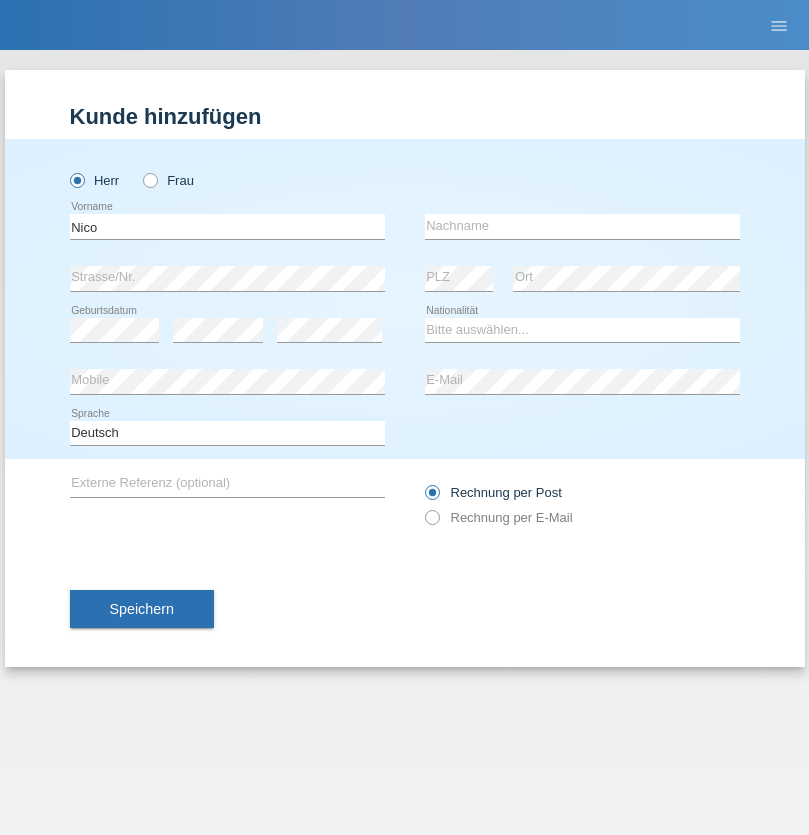 scroll, scrollTop: 0, scrollLeft: 0, axis: both 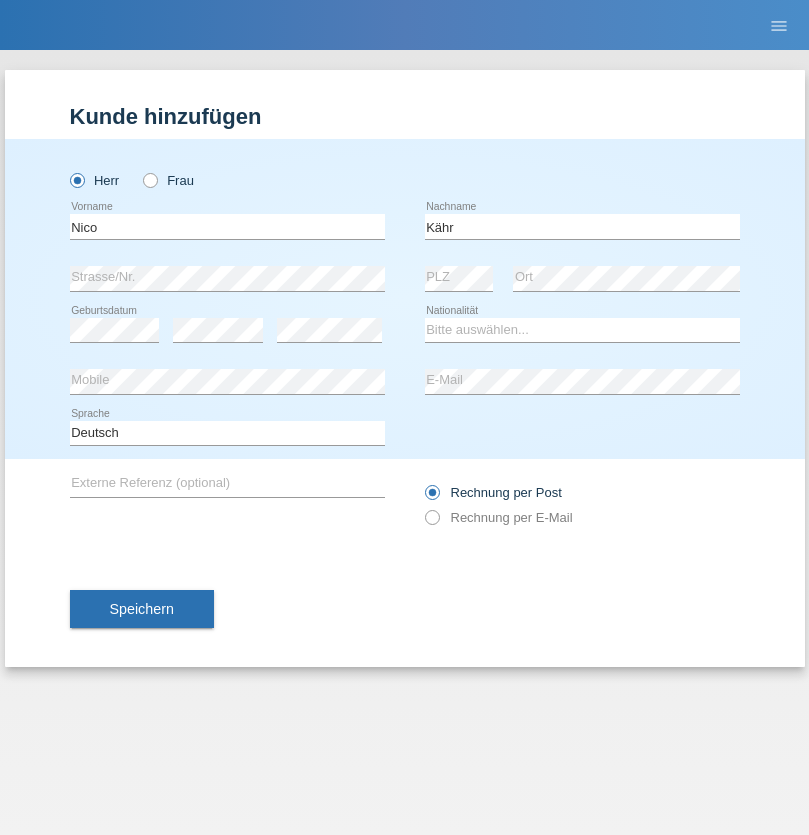type on "Kähr" 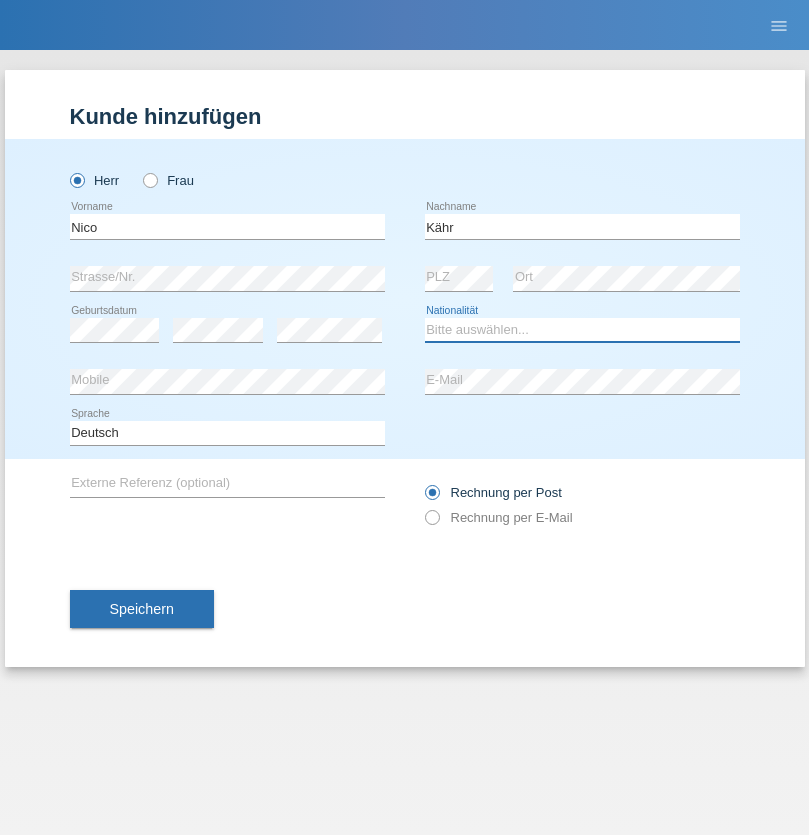 select on "CH" 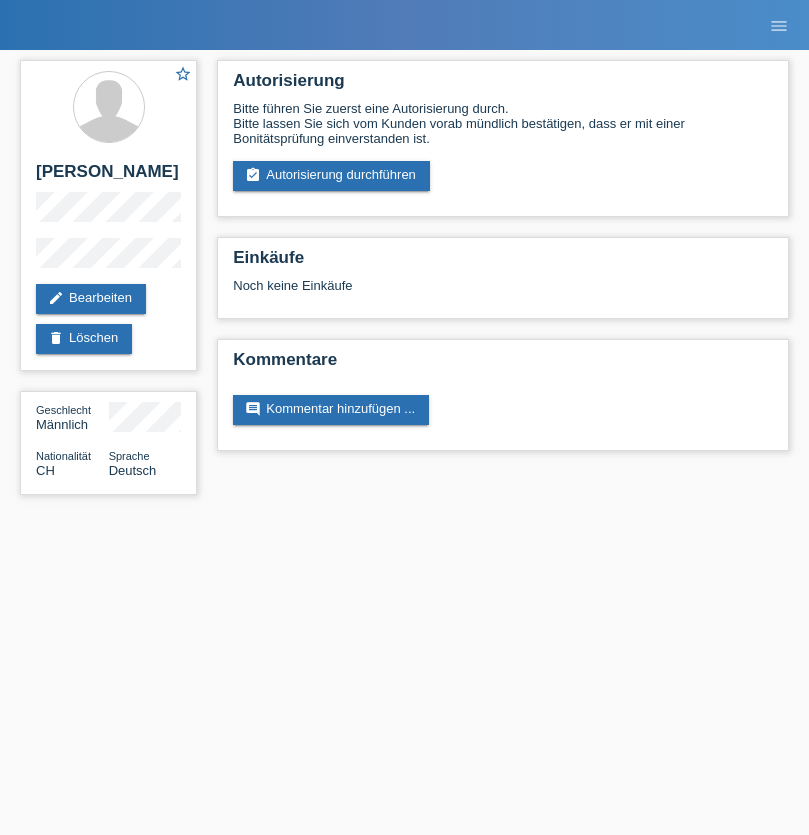 scroll, scrollTop: 0, scrollLeft: 0, axis: both 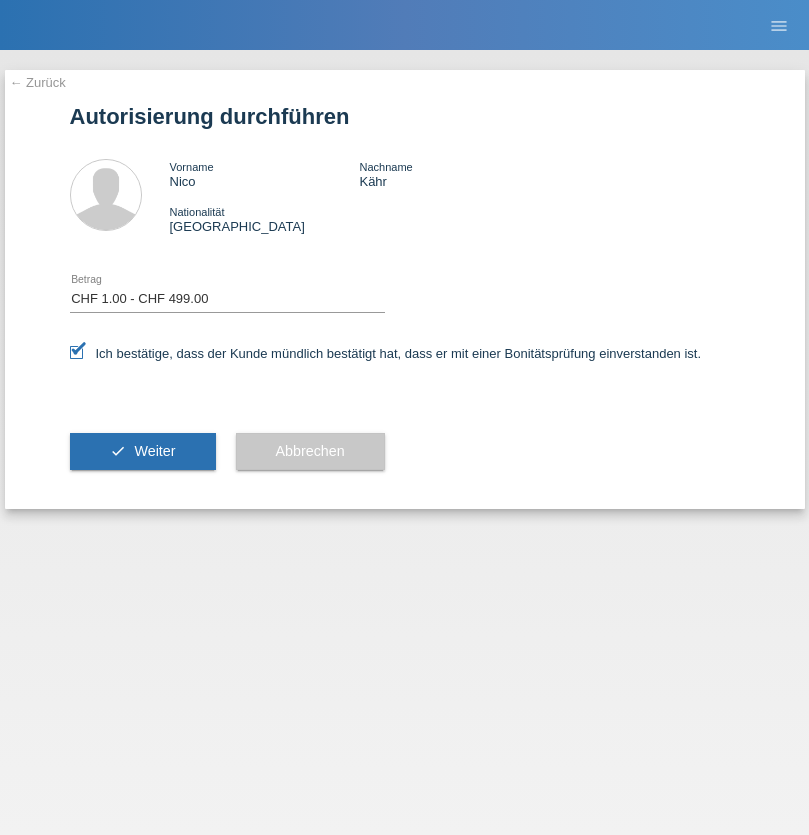 select on "1" 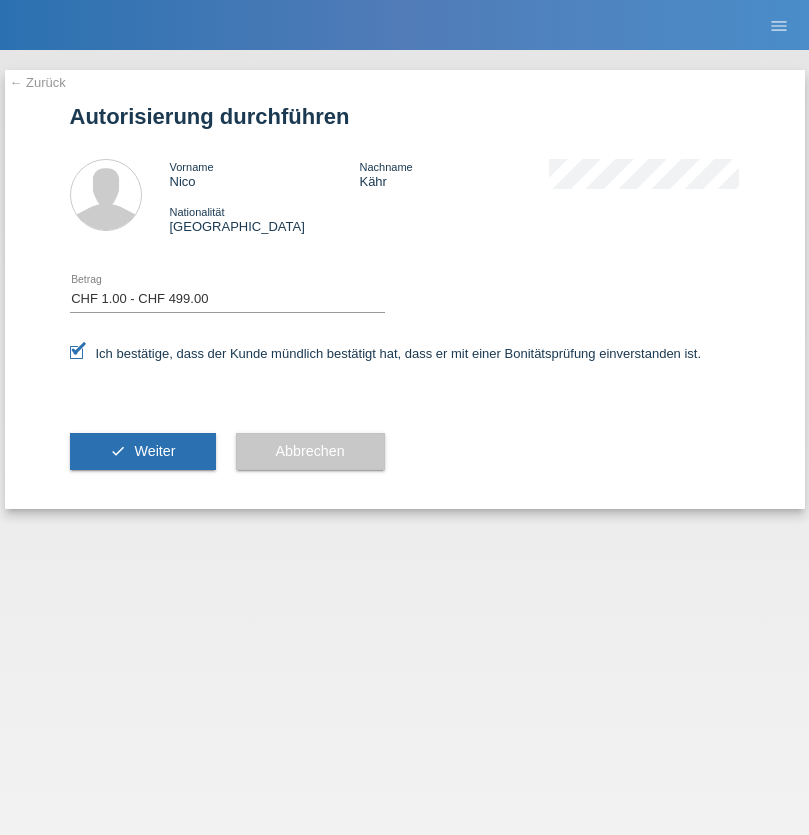 scroll, scrollTop: 0, scrollLeft: 0, axis: both 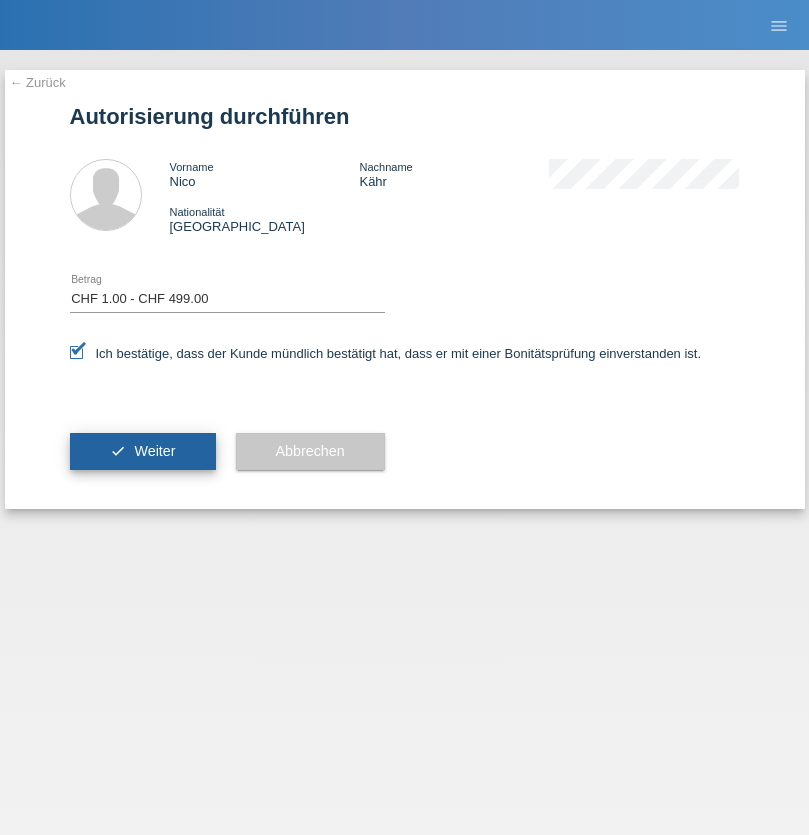 click on "Weiter" at bounding box center [154, 451] 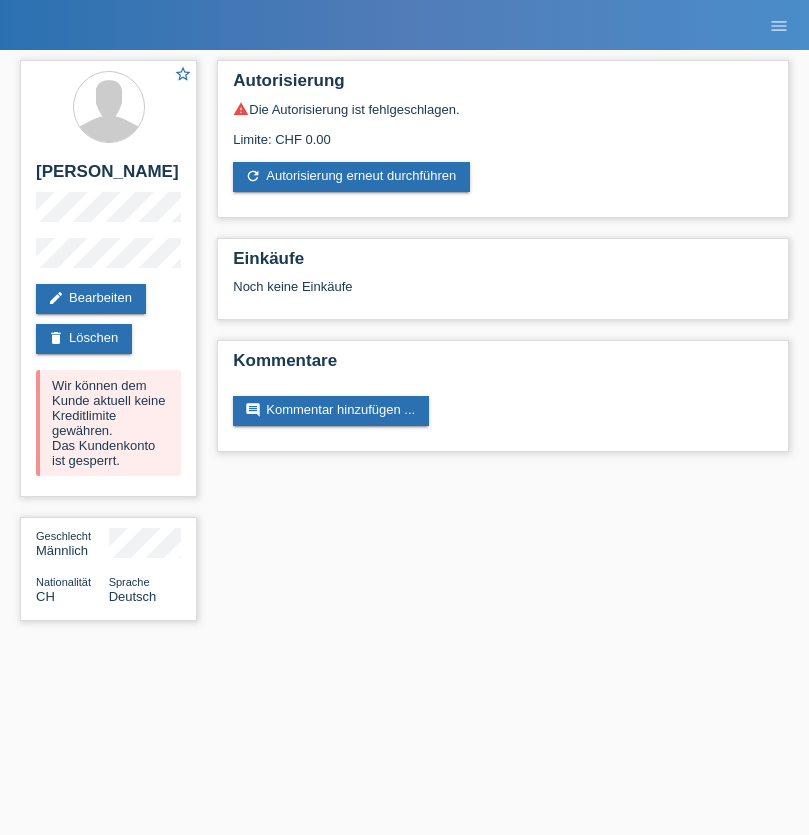 scroll, scrollTop: 0, scrollLeft: 0, axis: both 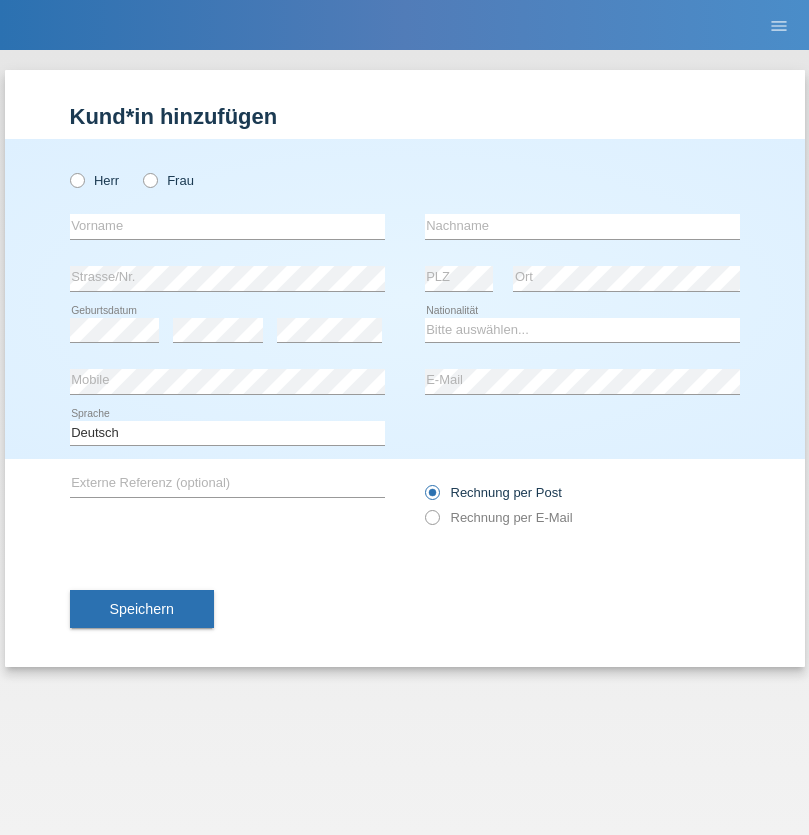 radio on "true" 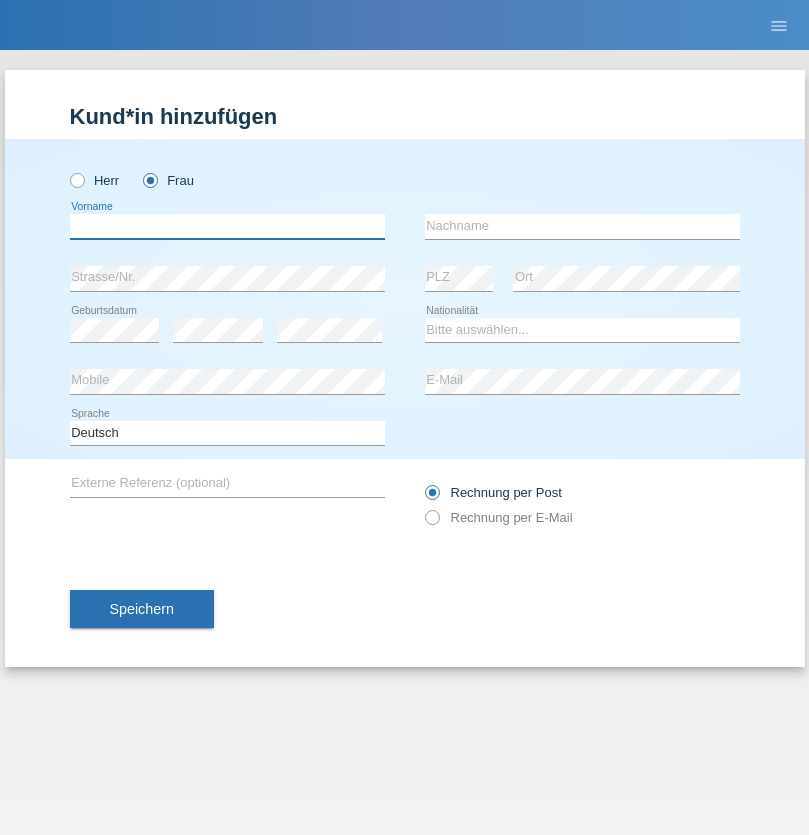 click at bounding box center (227, 226) 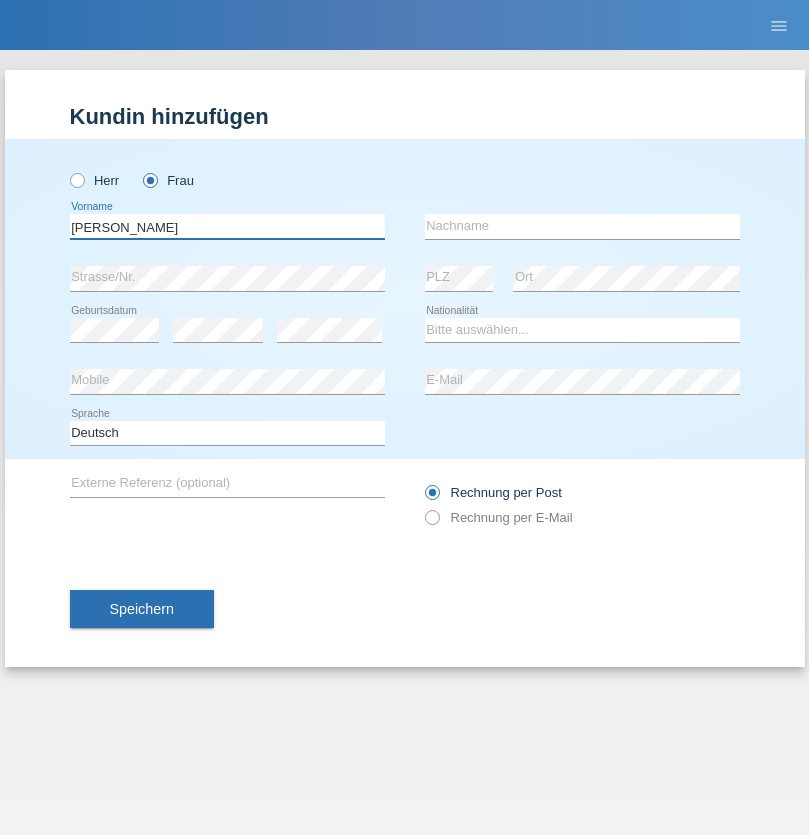type on "Nadia" 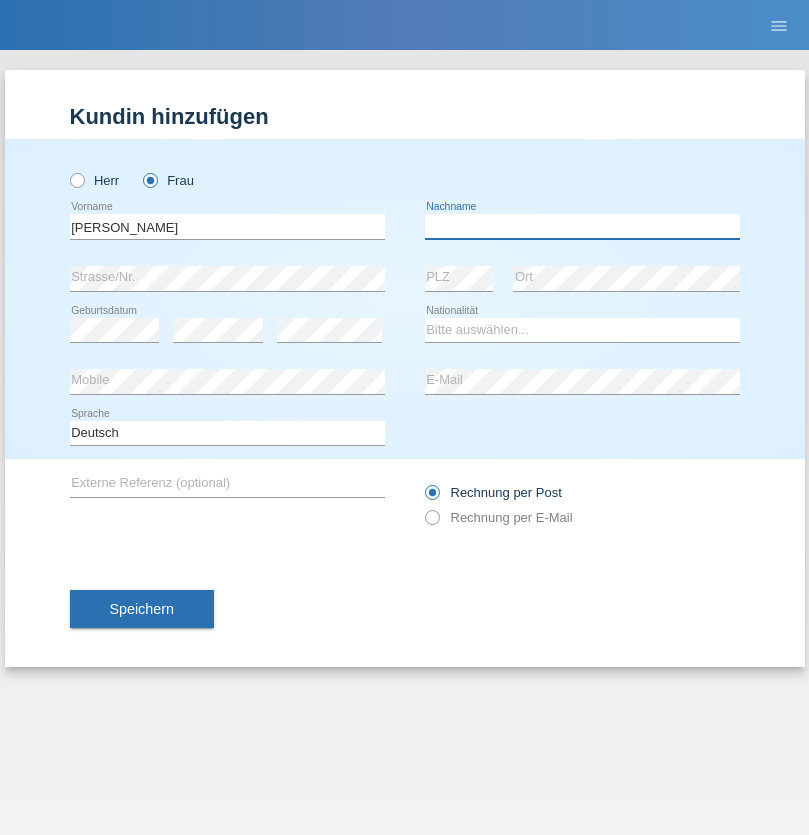 click at bounding box center [582, 226] 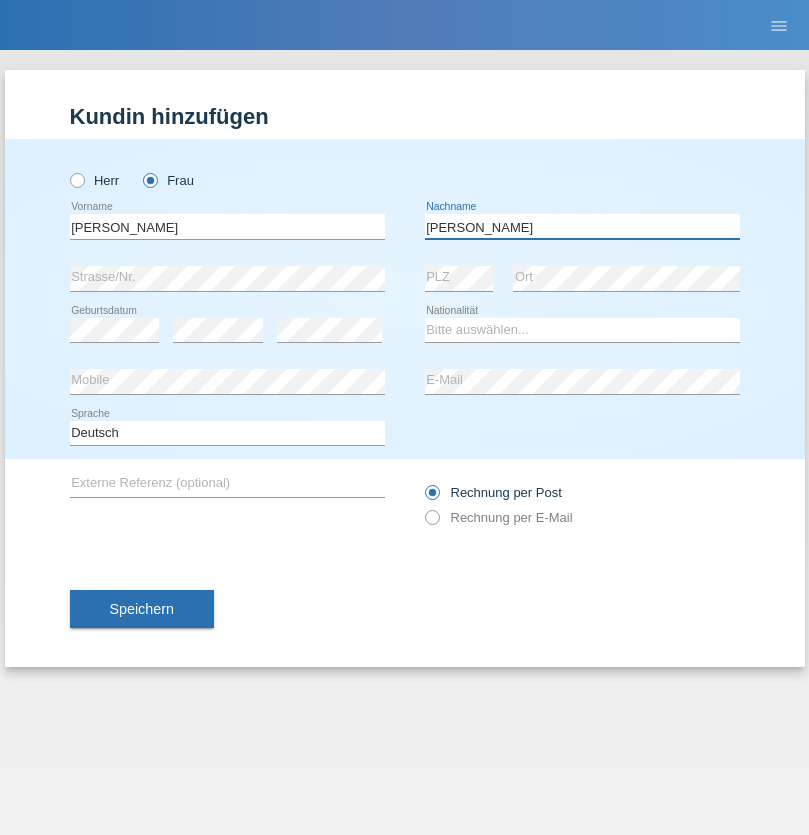 type on "[PERSON_NAME]" 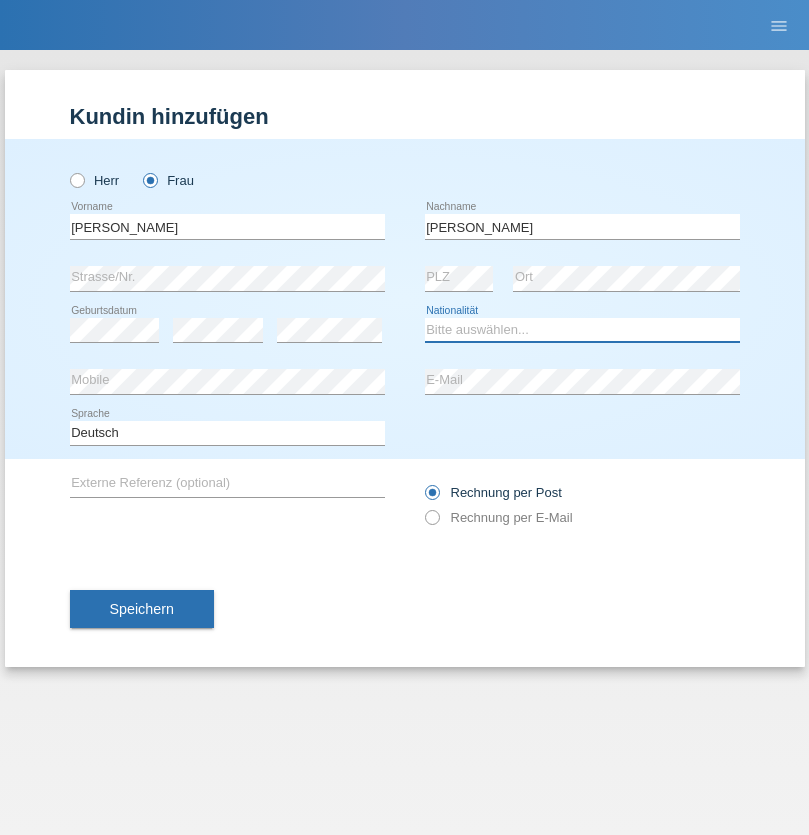 select on "IT" 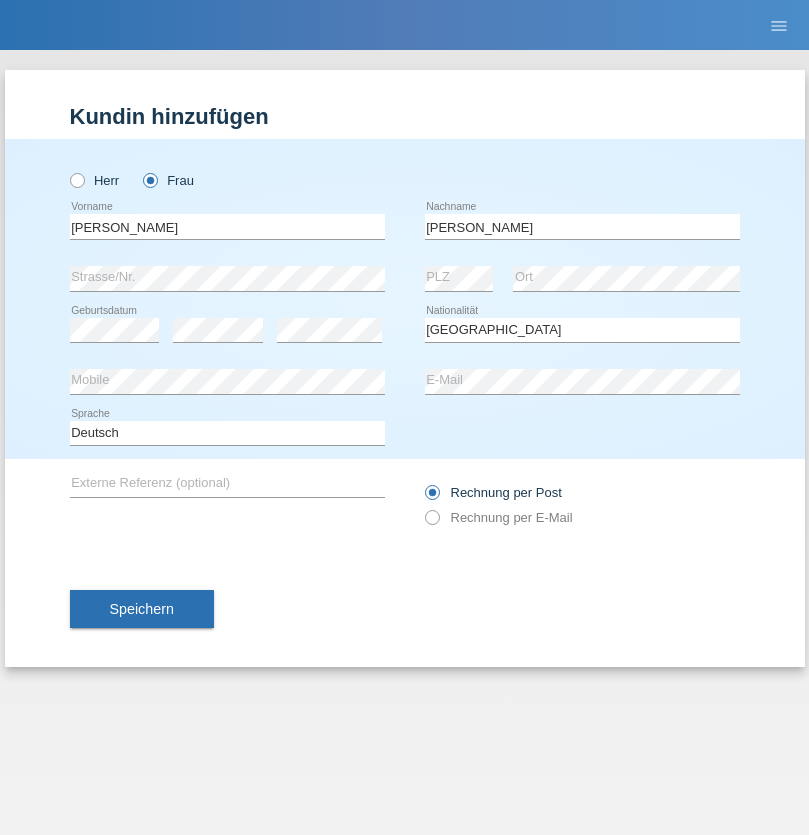 select on "C" 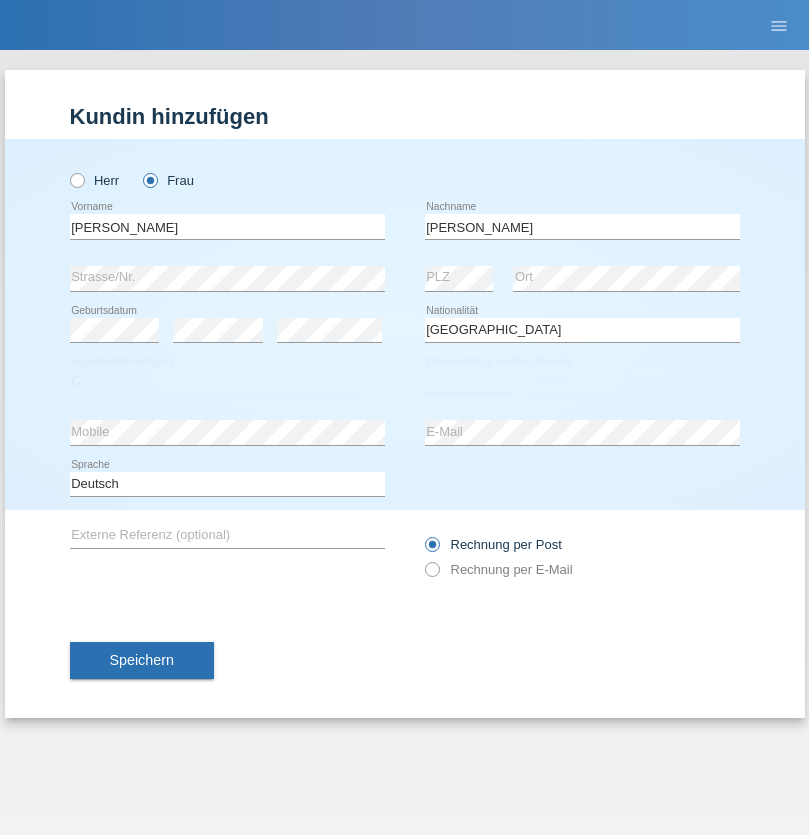 select on "17" 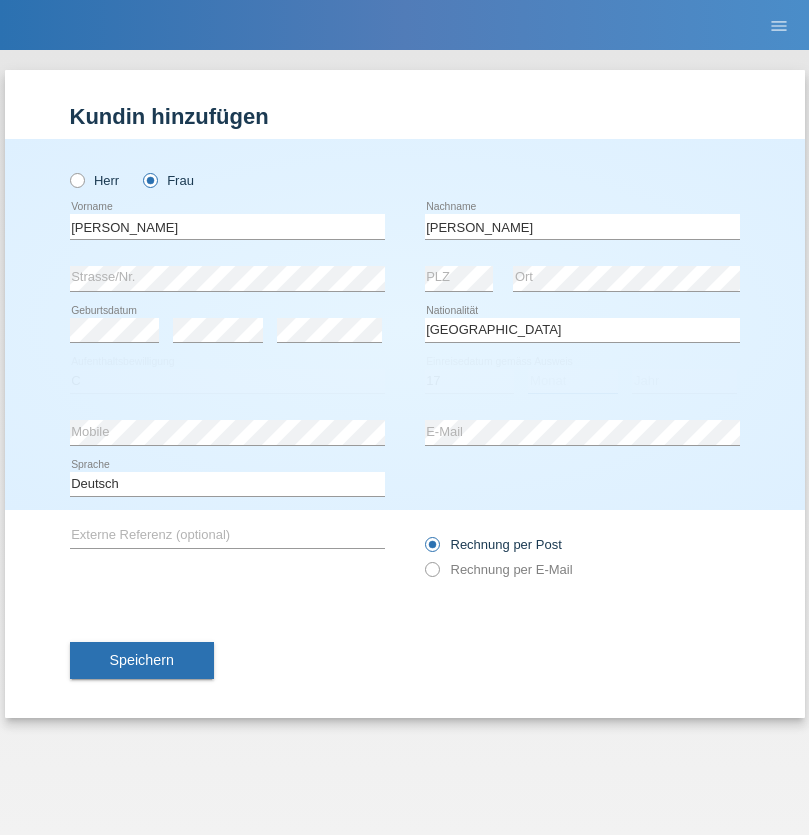 select on "07" 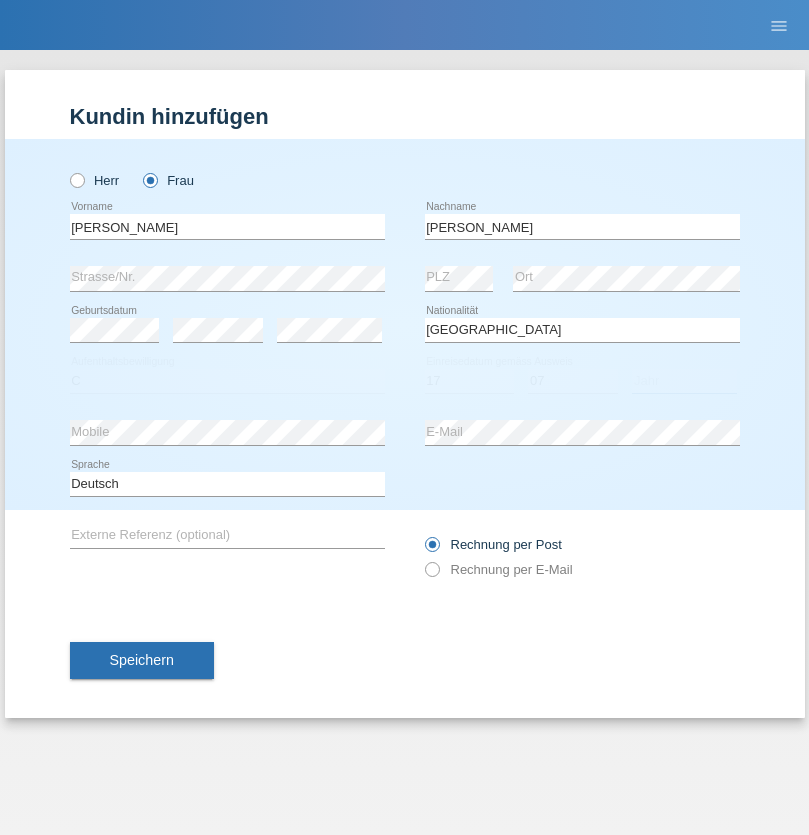 select on "2006" 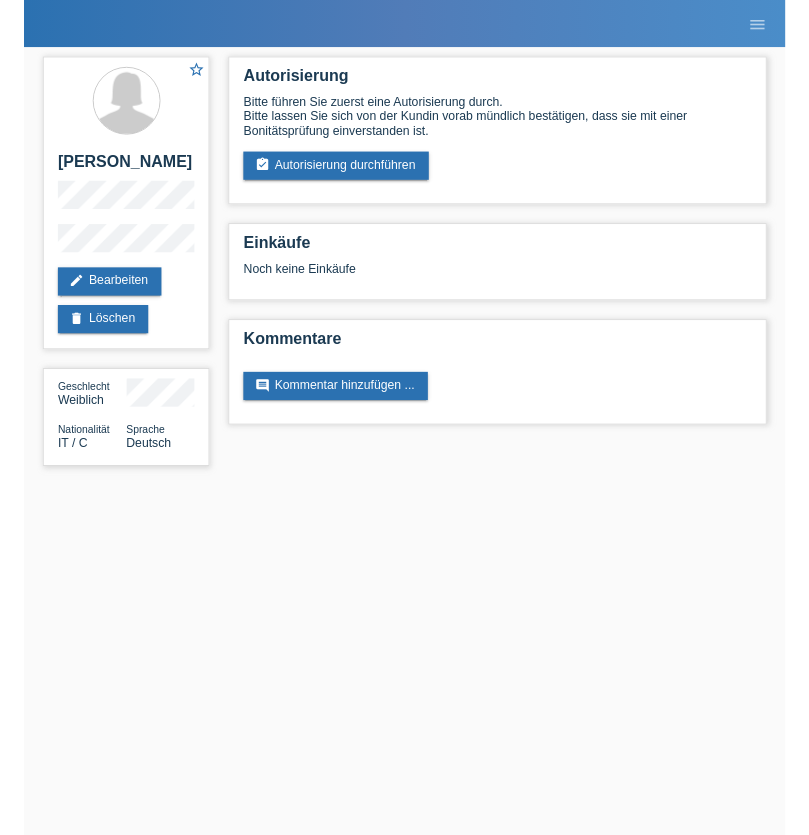 scroll, scrollTop: 0, scrollLeft: 0, axis: both 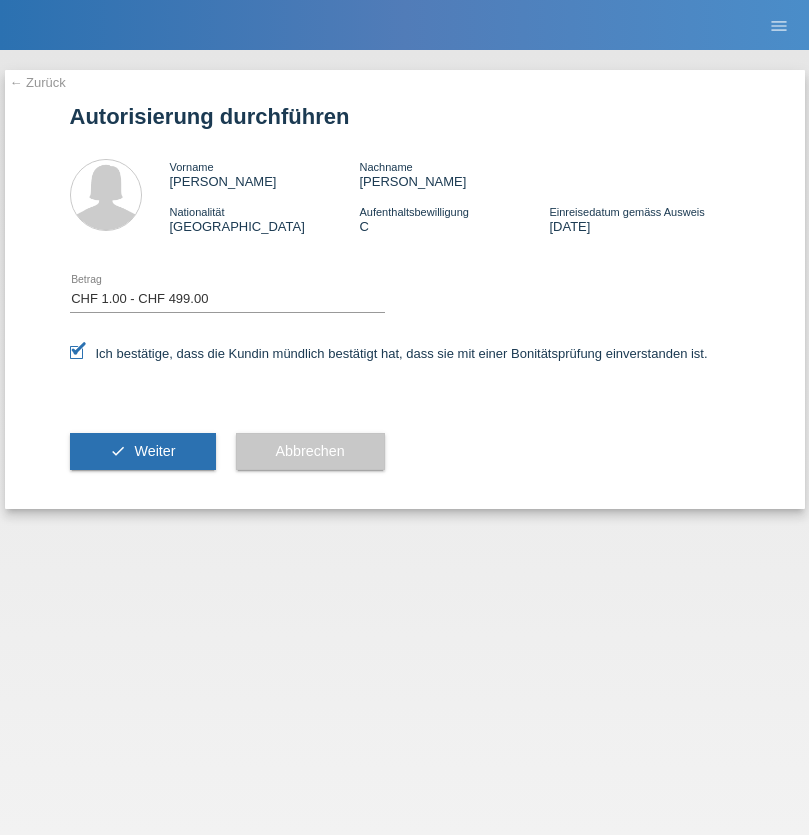 select on "1" 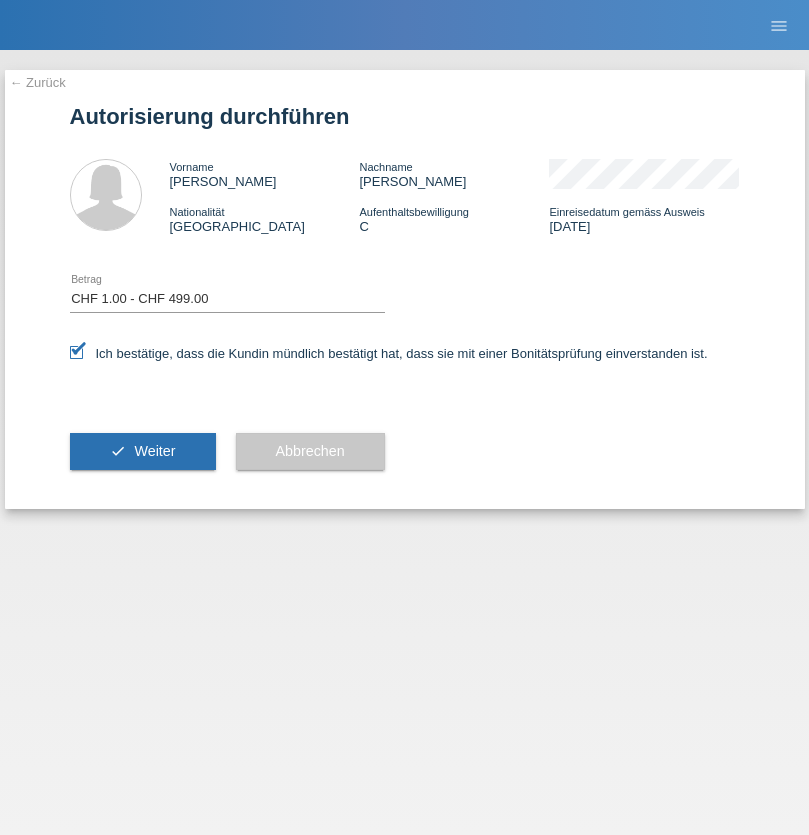 scroll, scrollTop: 0, scrollLeft: 0, axis: both 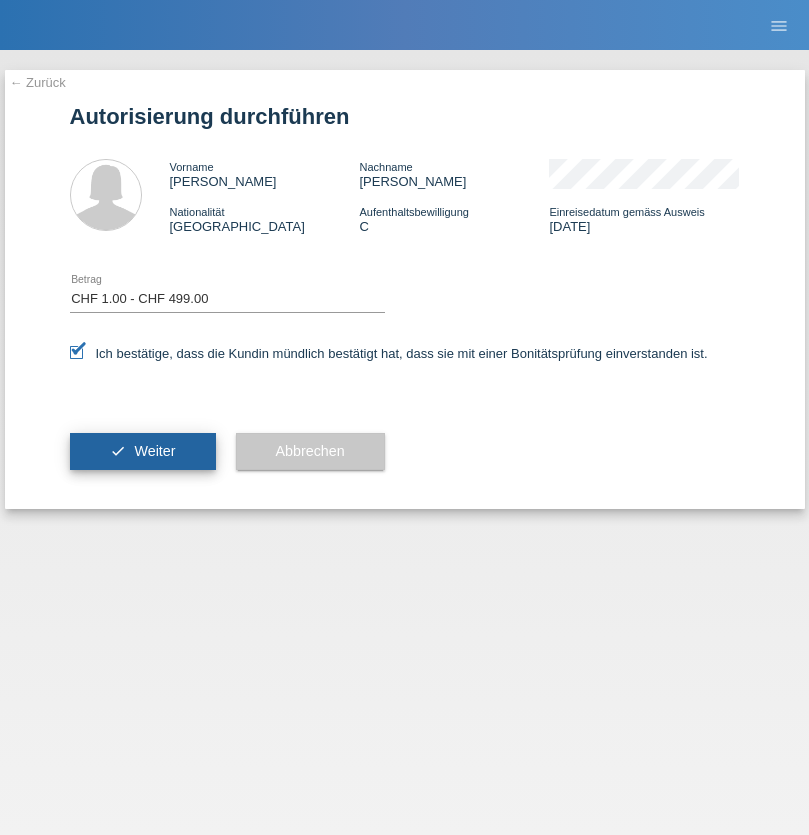 click on "Weiter" at bounding box center (154, 451) 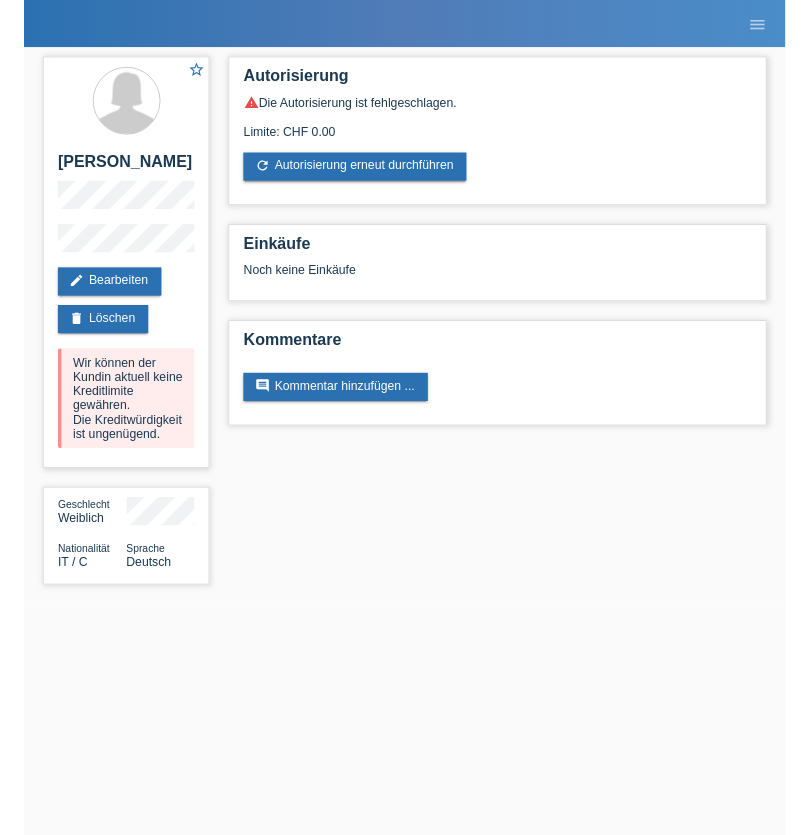 scroll, scrollTop: 0, scrollLeft: 0, axis: both 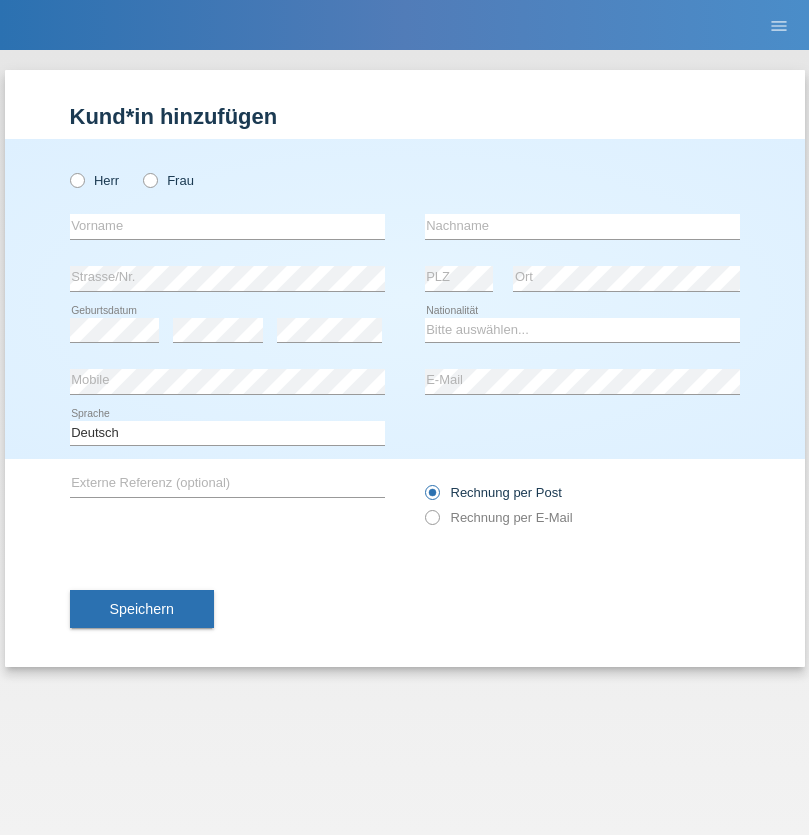 radio on "true" 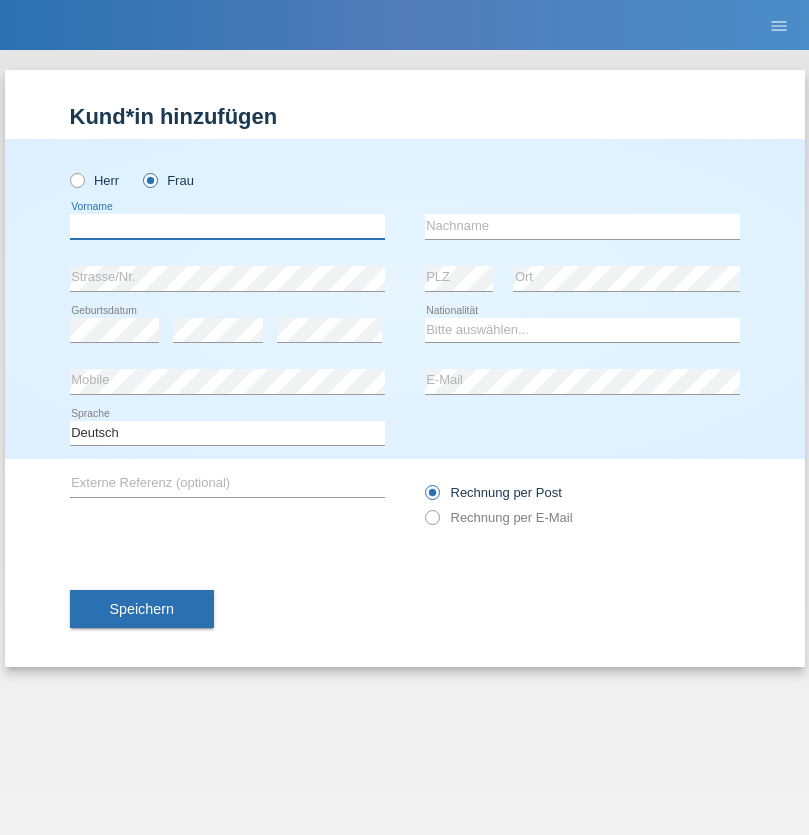 click at bounding box center [227, 226] 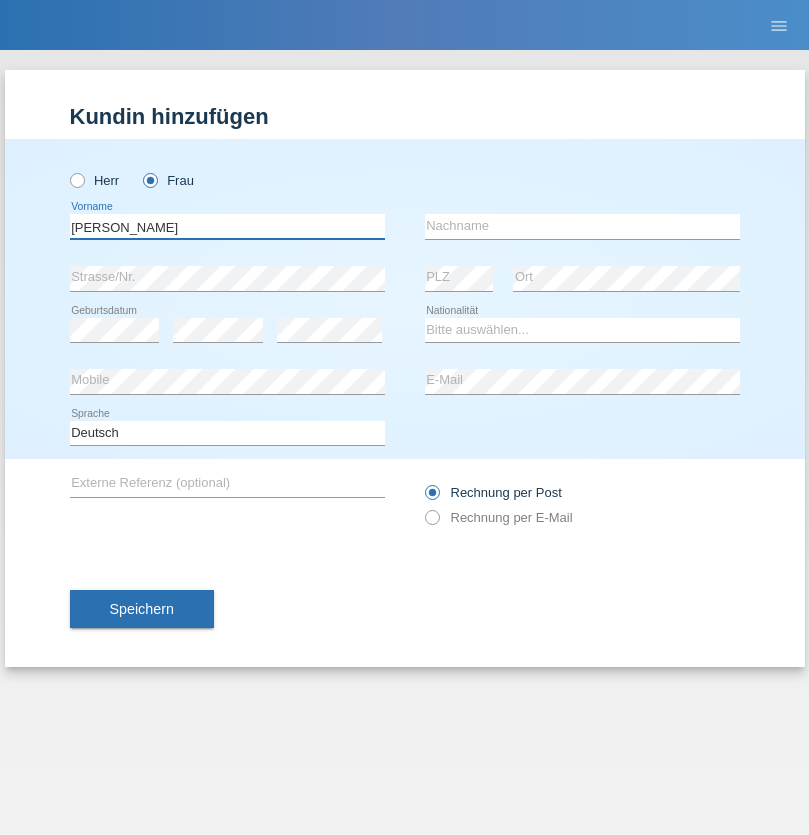 type on "Jasmin" 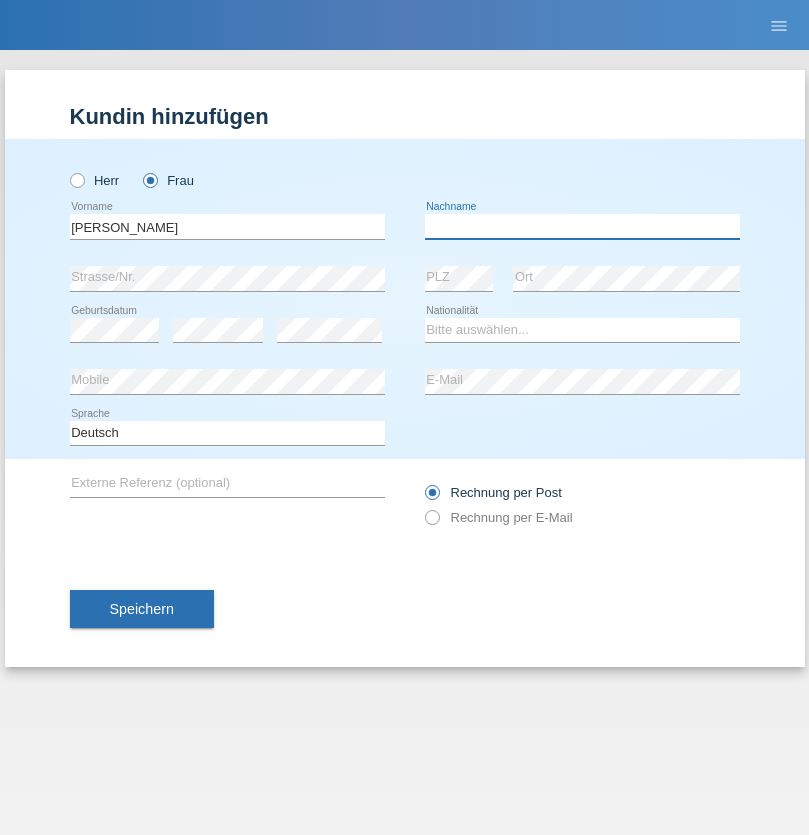 click at bounding box center [582, 226] 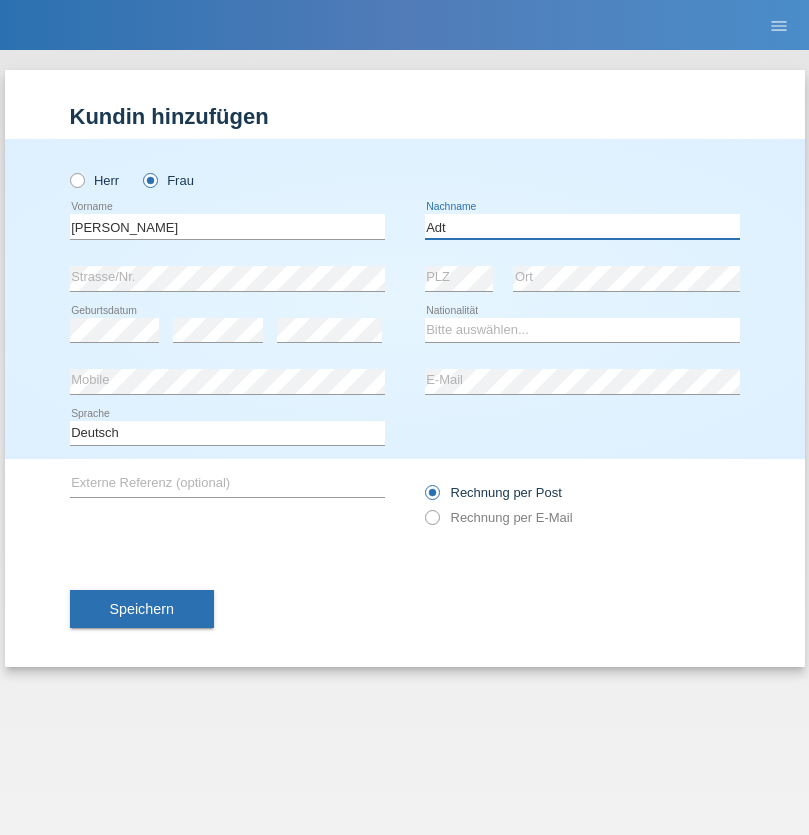 type on "Adt" 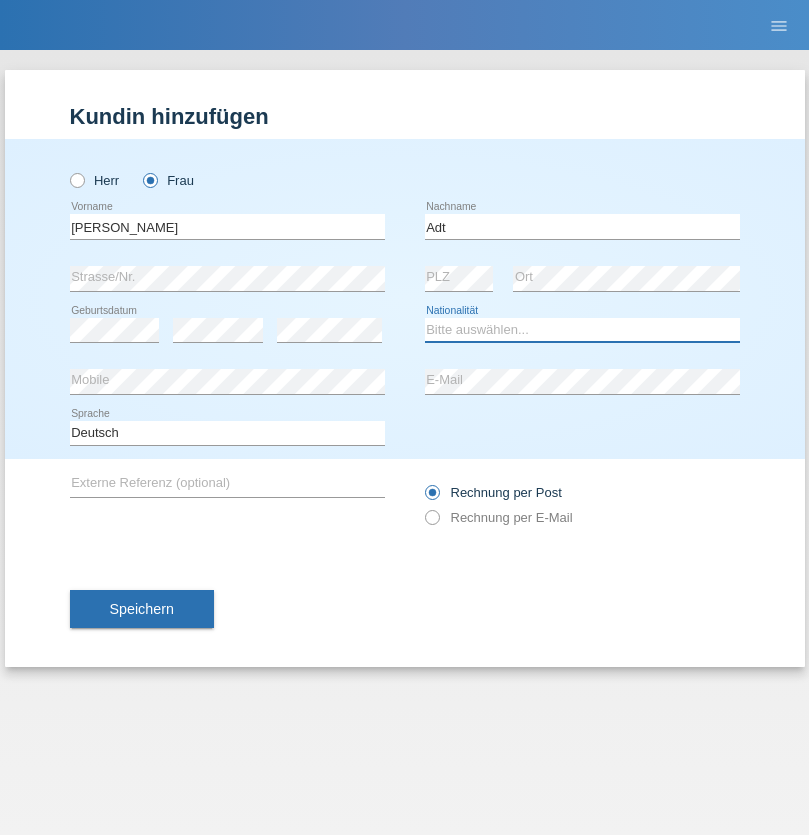 select on "LI" 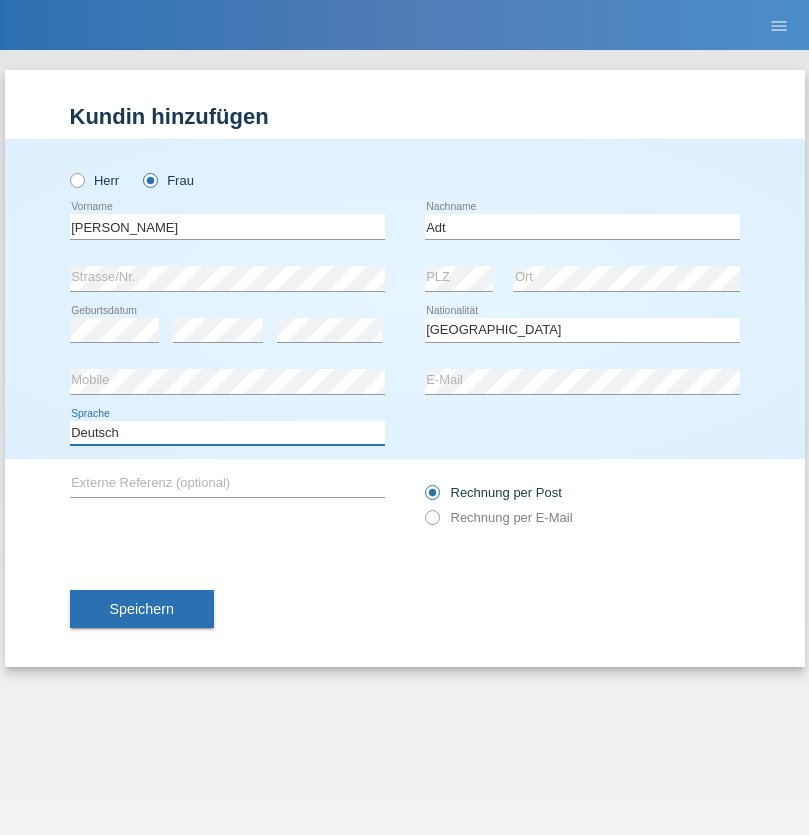 select on "en" 